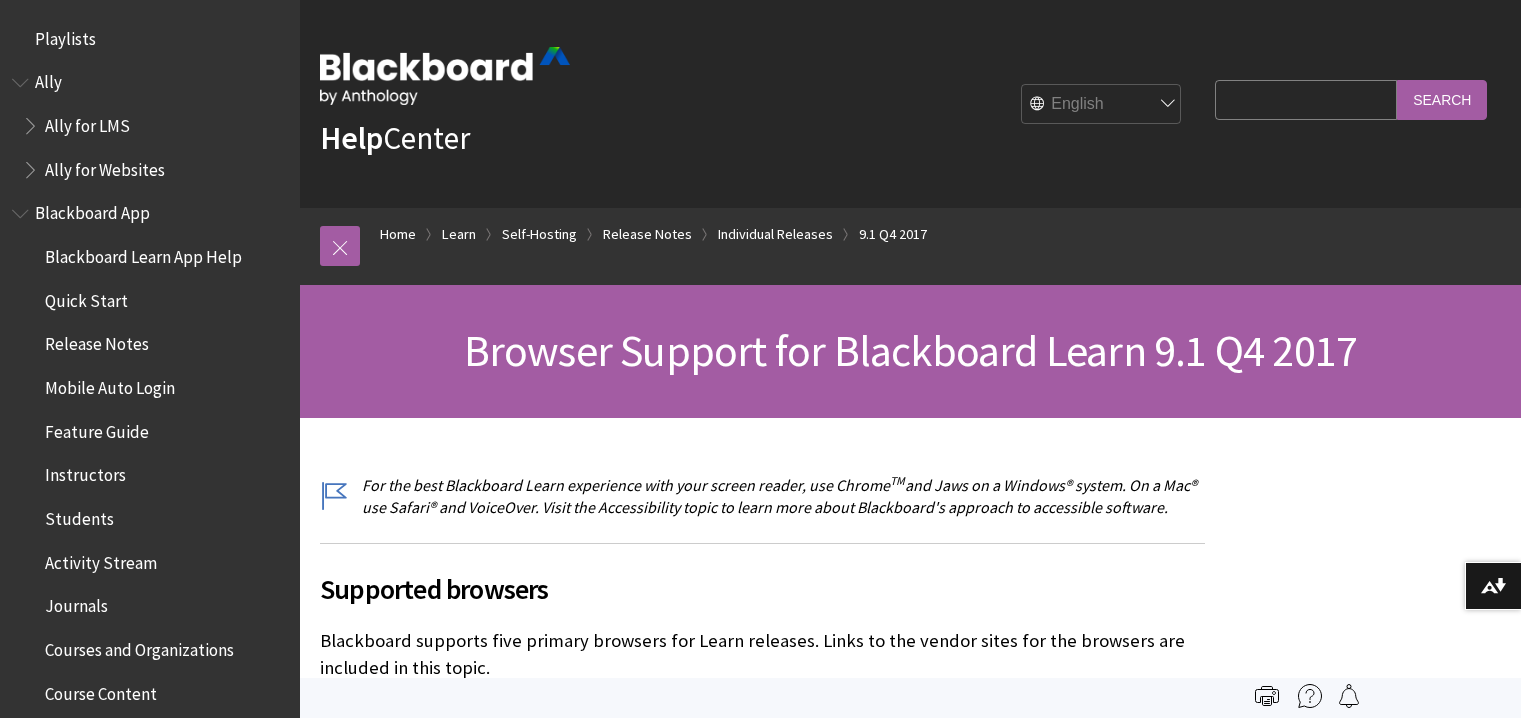 scroll, scrollTop: 0, scrollLeft: 0, axis: both 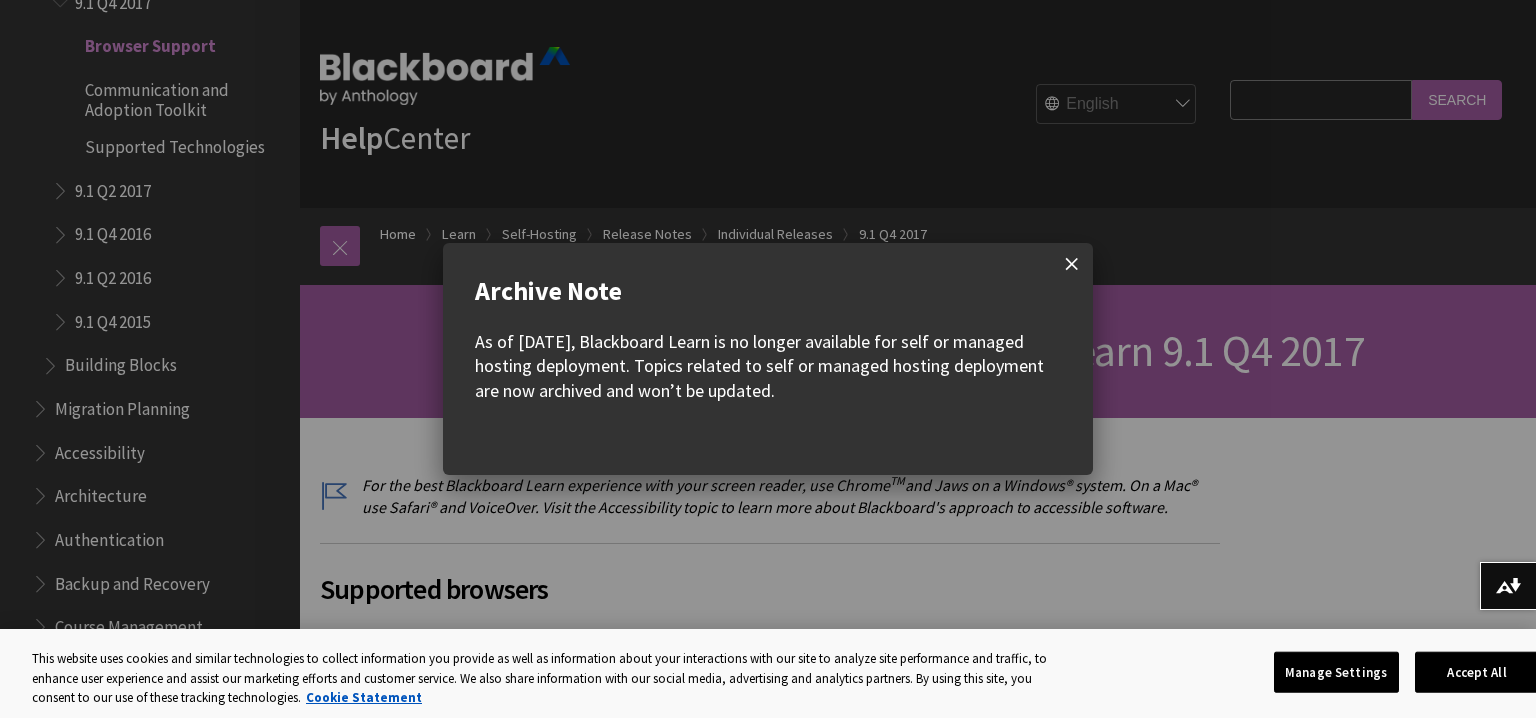 click at bounding box center [1072, 264] 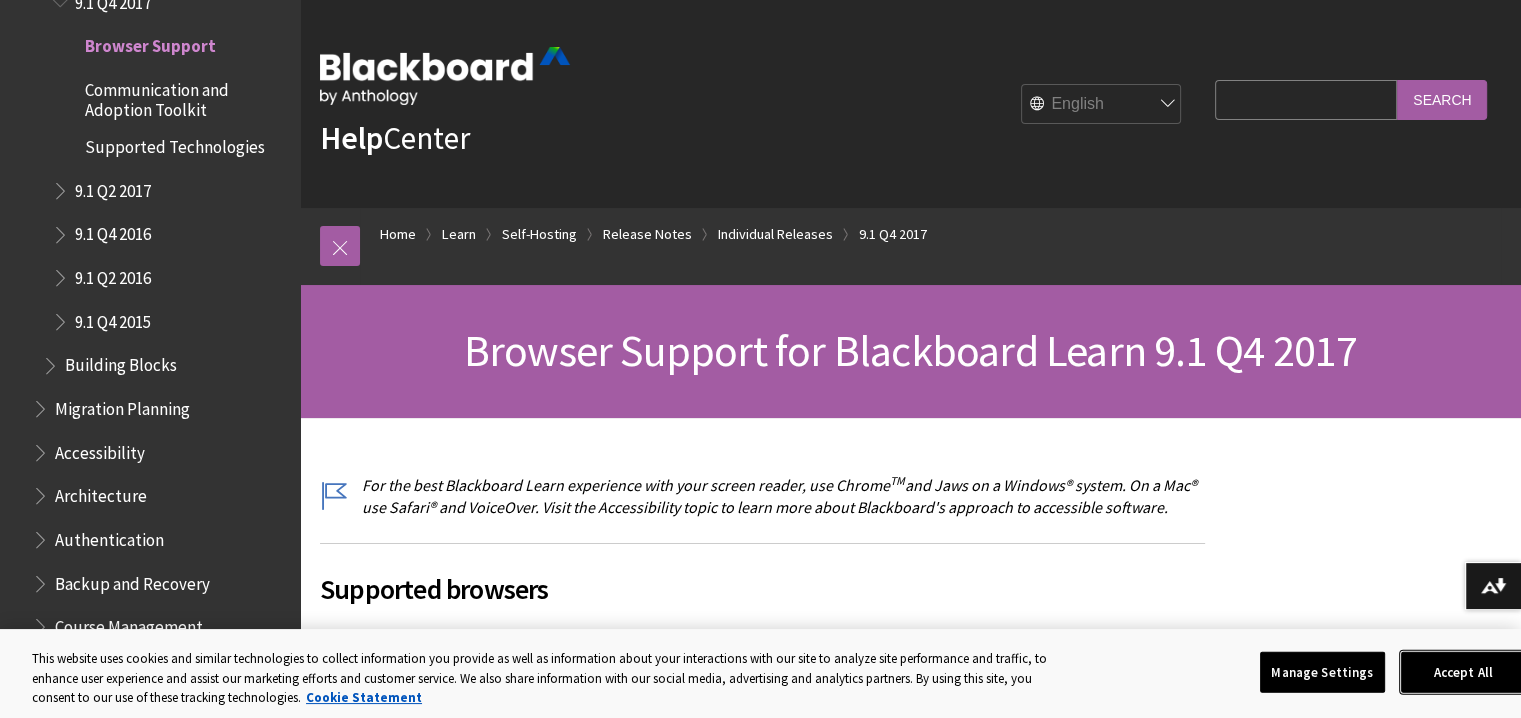 click on "Accept All" at bounding box center (1463, 672) 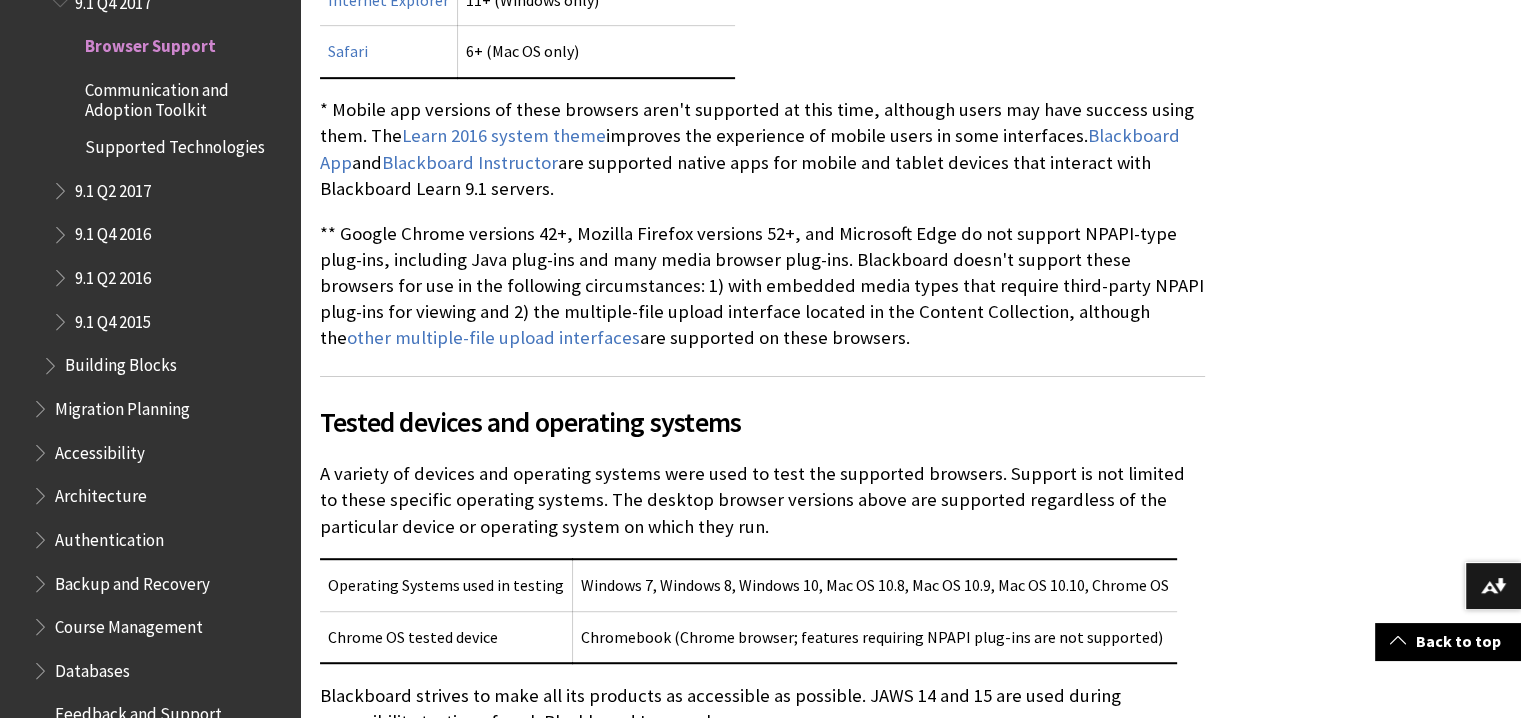 scroll, scrollTop: 1048, scrollLeft: 0, axis: vertical 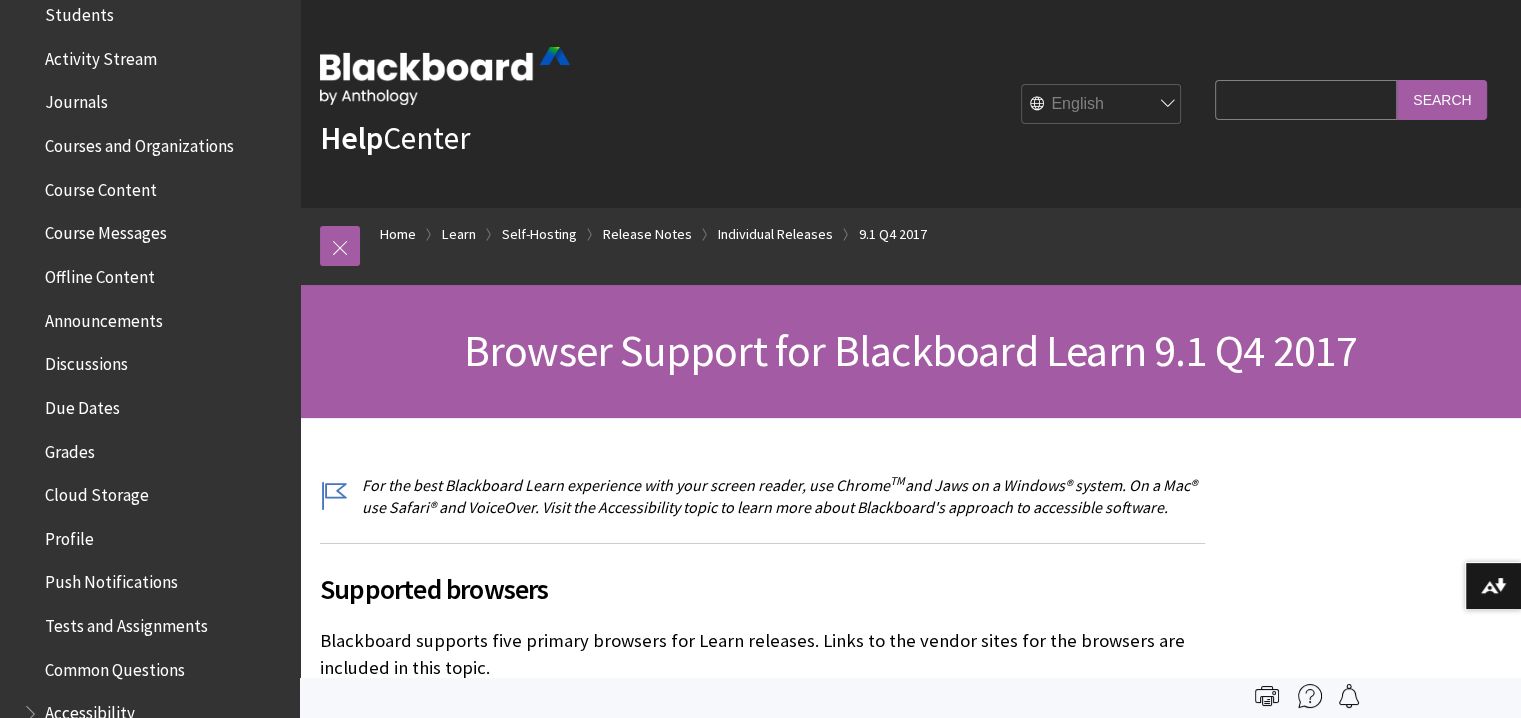 click on "Course Content" at bounding box center [101, 186] 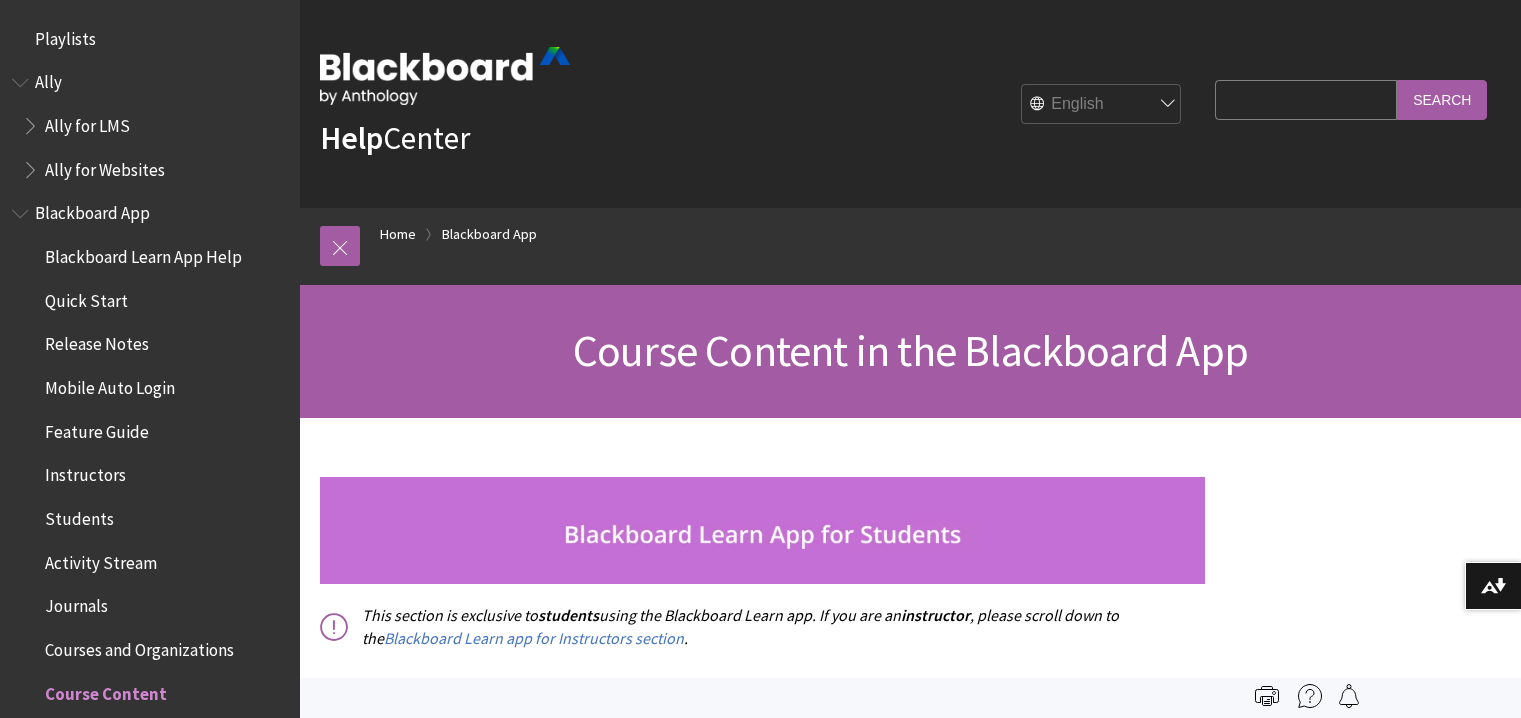 scroll, scrollTop: 0, scrollLeft: 0, axis: both 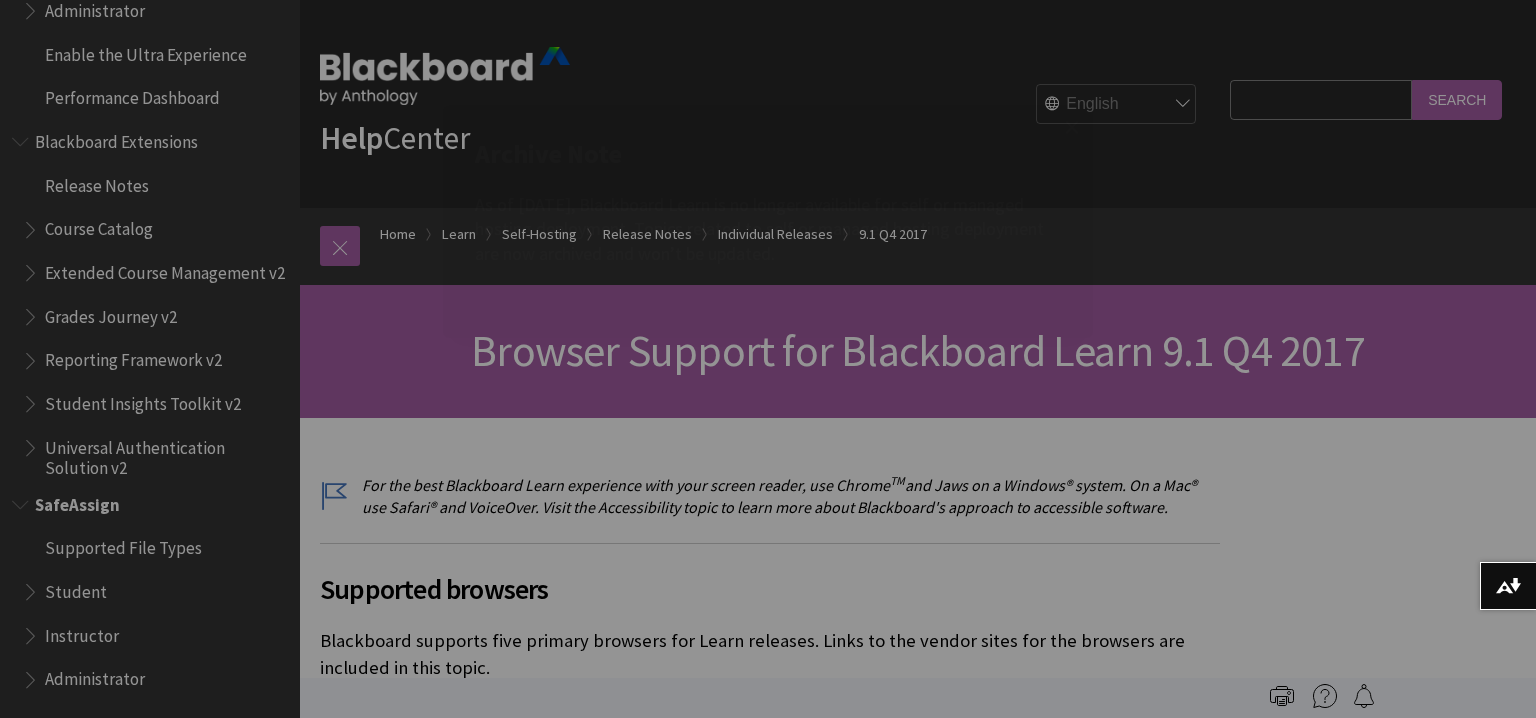 click on "Skip to main content
Help  Center
English عربية Català Cymraeg Deutsch Español Suomi Français עברית Italiano 日本語 한국어 Nederlands Norsk (Bokmål) Português, Brasil Русский Svenska Türkçe 简体中文 Français Canadien
Search Query
Search
Breadcrumb
Home
Learn
Self-Hosting
Release Notes" at bounding box center [768, 359] 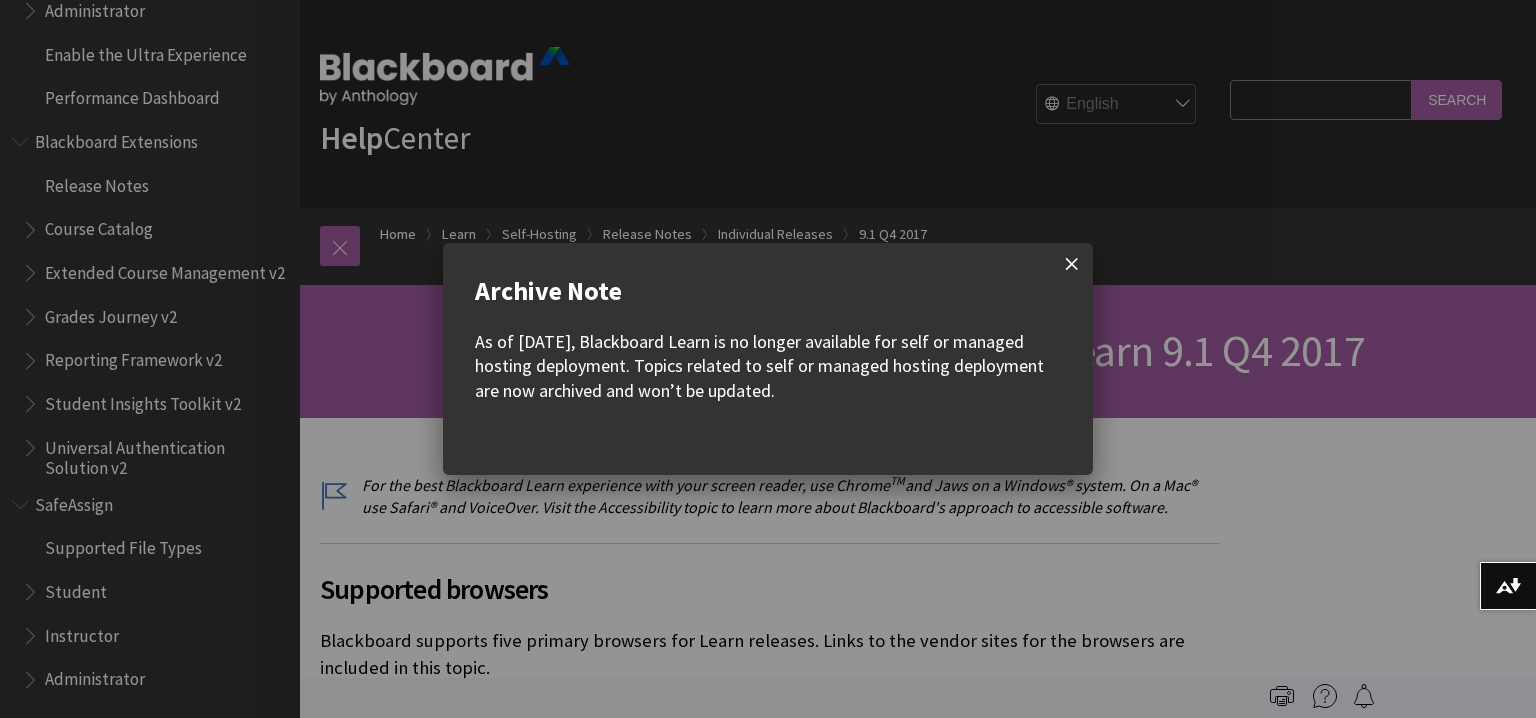 click at bounding box center (1072, 264) 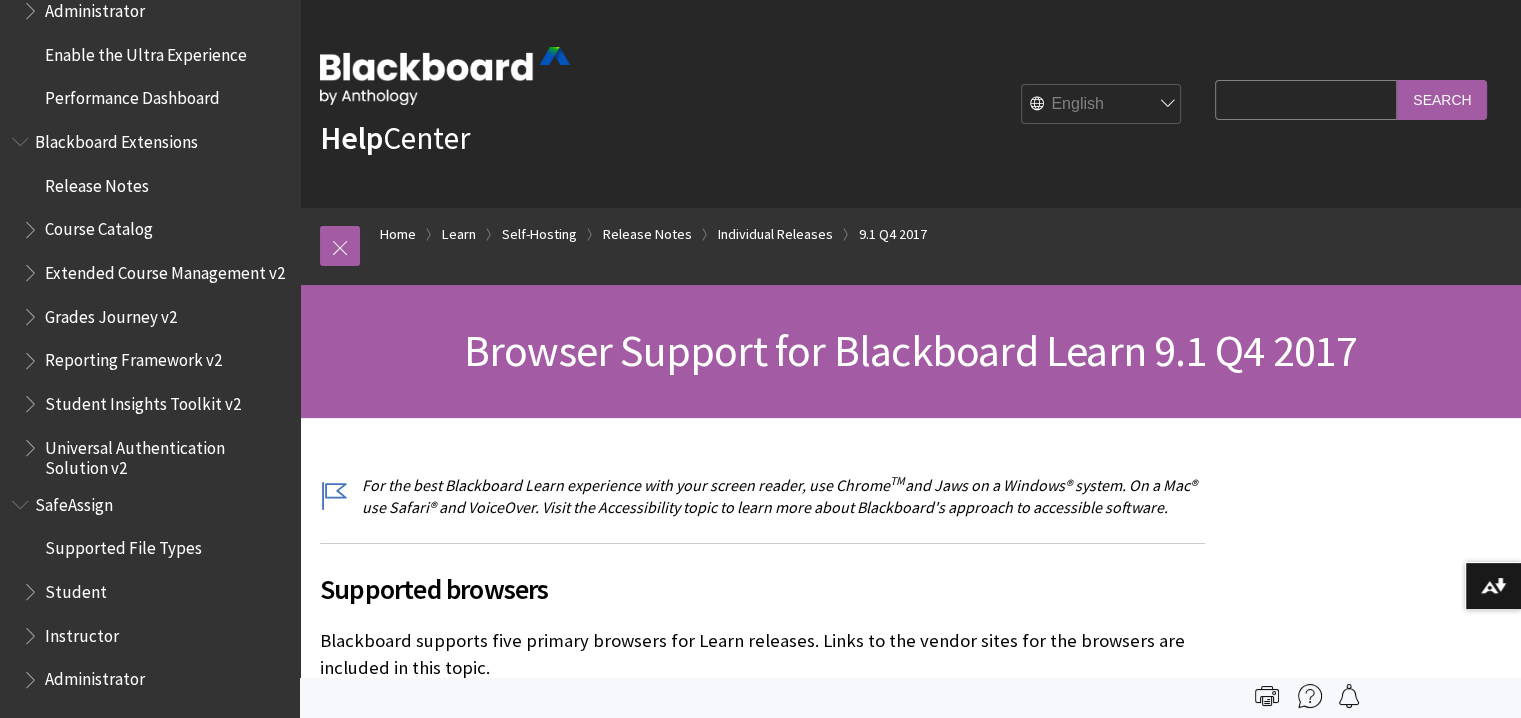 click on "Home
Learn
Self-Hosting
Release Notes
Individual Releases
9.1 Q4 2017" at bounding box center [930, 237] 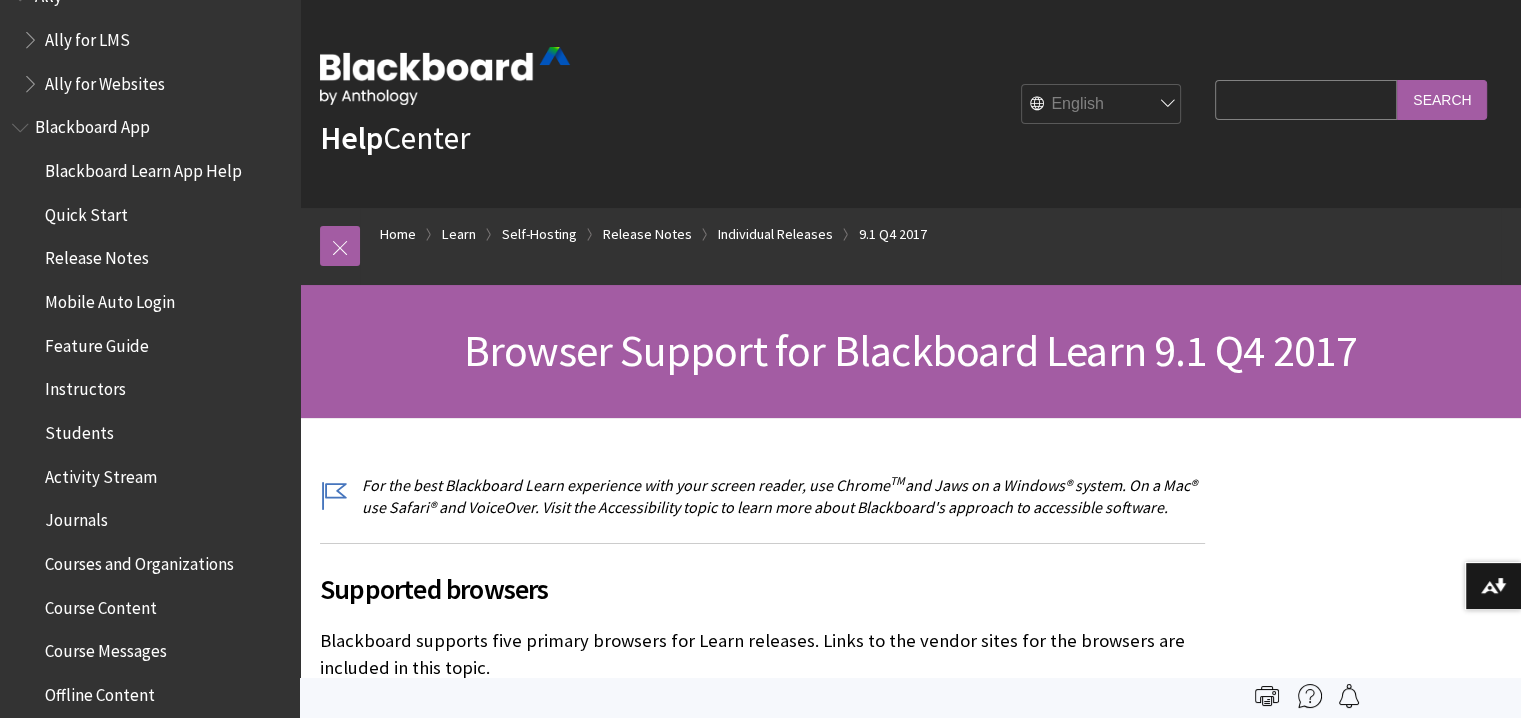 scroll, scrollTop: 0, scrollLeft: 0, axis: both 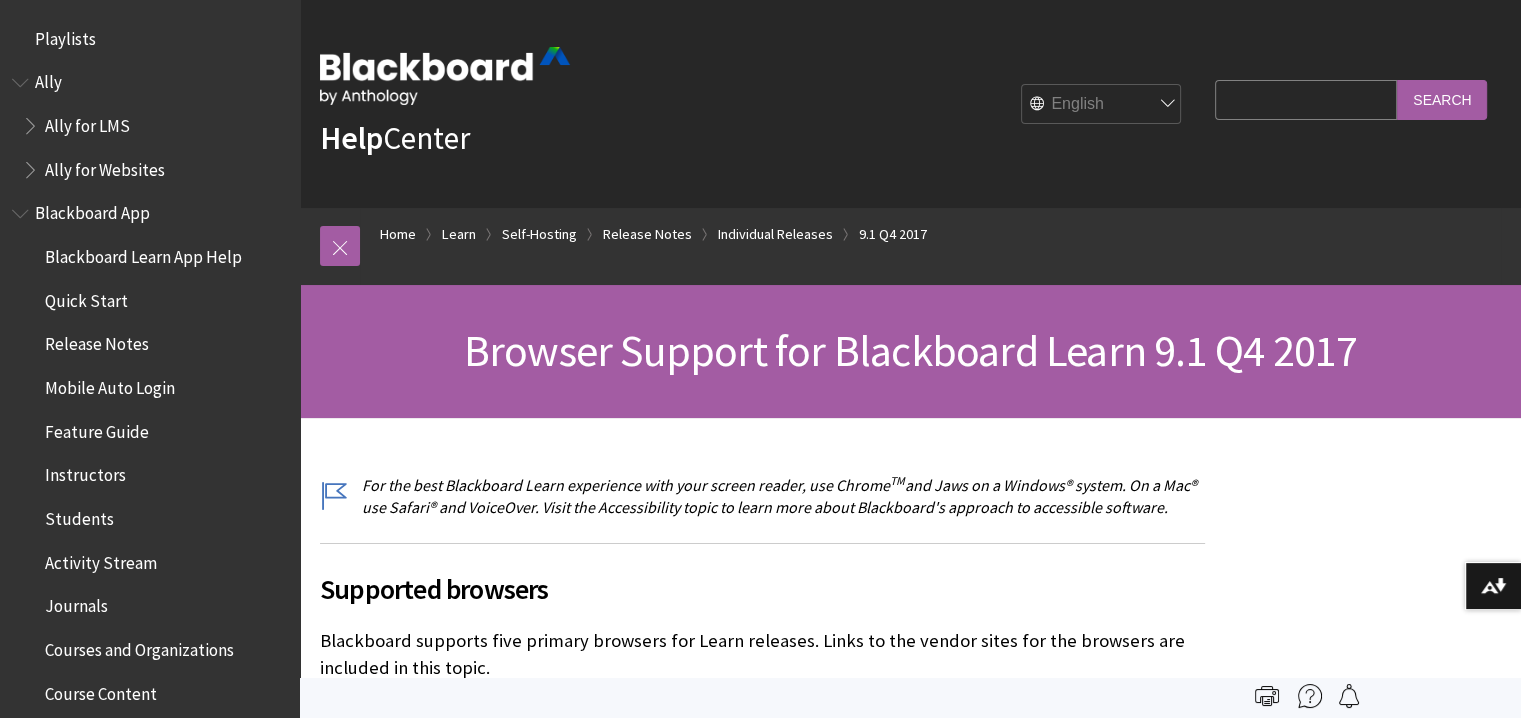 click on "Help  Center
English عربية Català Cymraeg Deutsch Español Suomi Français עברית Italiano 日本語 한국어 Nederlands Norsk (Bokmål) Português, Brasil Русский Svenska Türkçe 简体中文 Français Canadien
Search Query
Search" at bounding box center (910, 104) 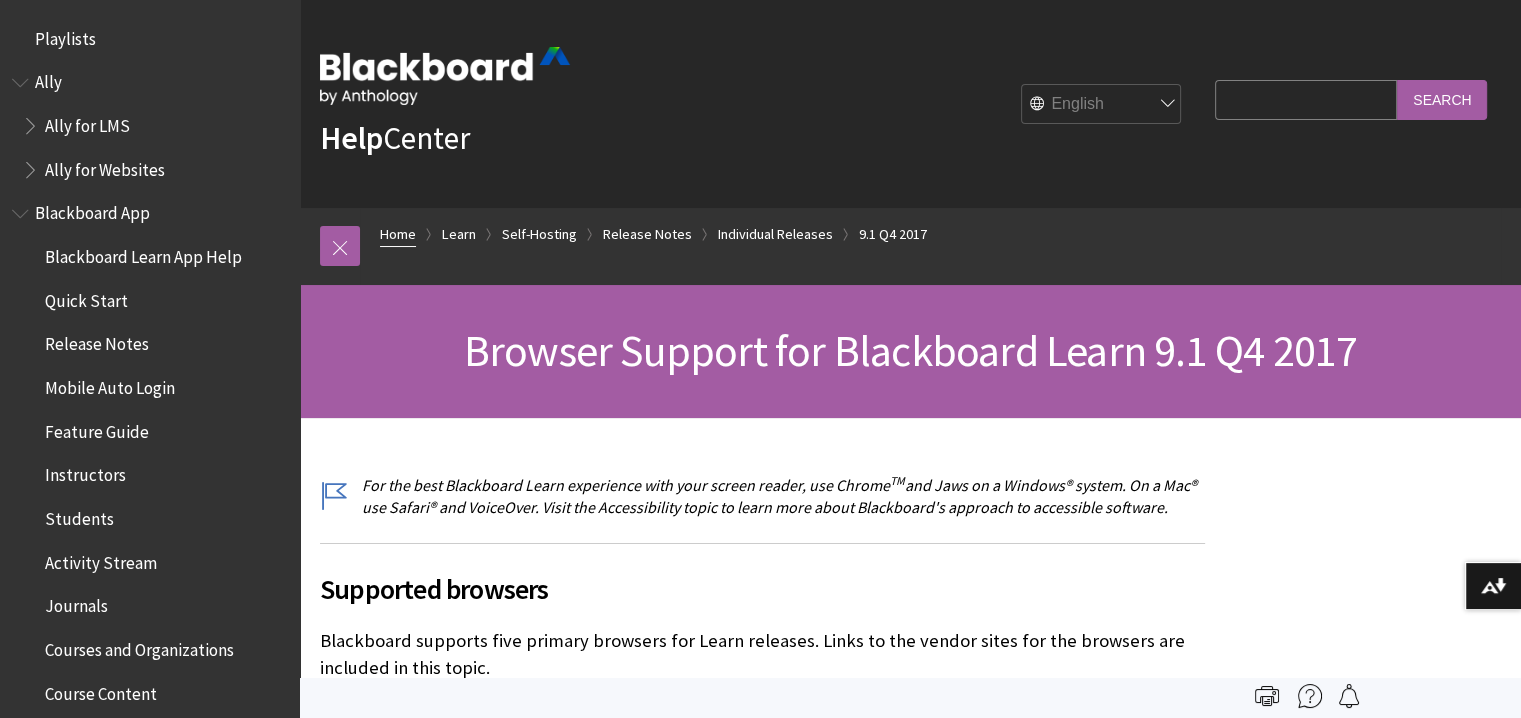 click on "Home" at bounding box center (398, 234) 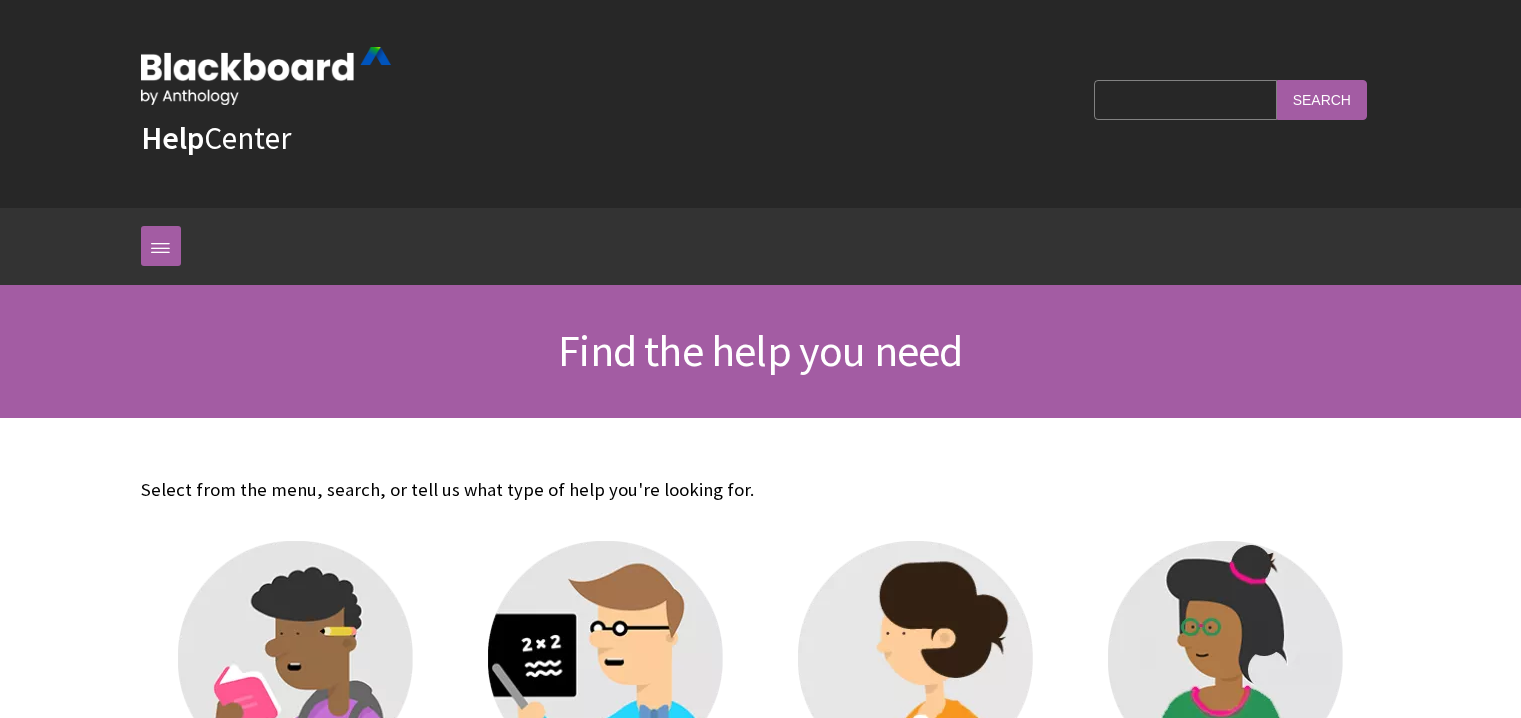 scroll, scrollTop: 0, scrollLeft: 0, axis: both 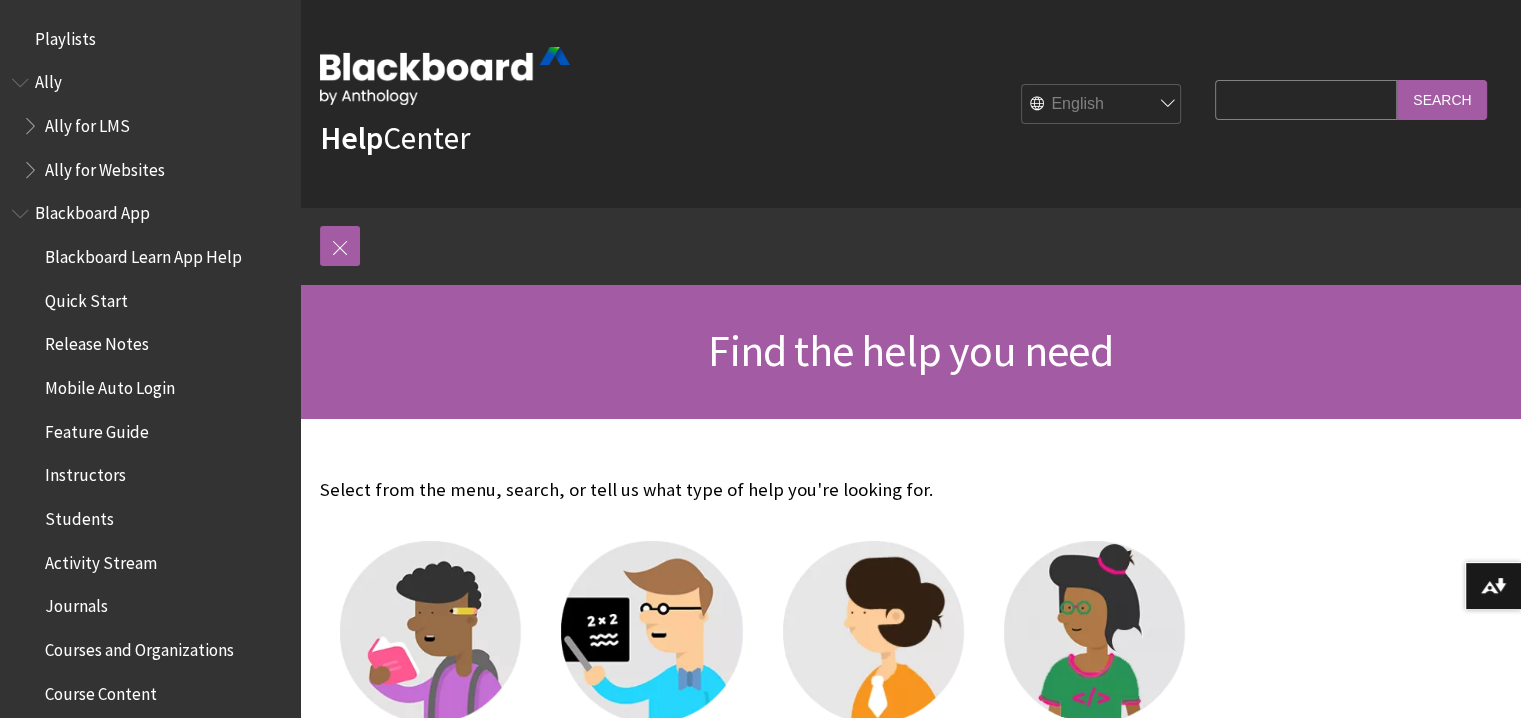 click on "Search Query" at bounding box center [1306, 99] 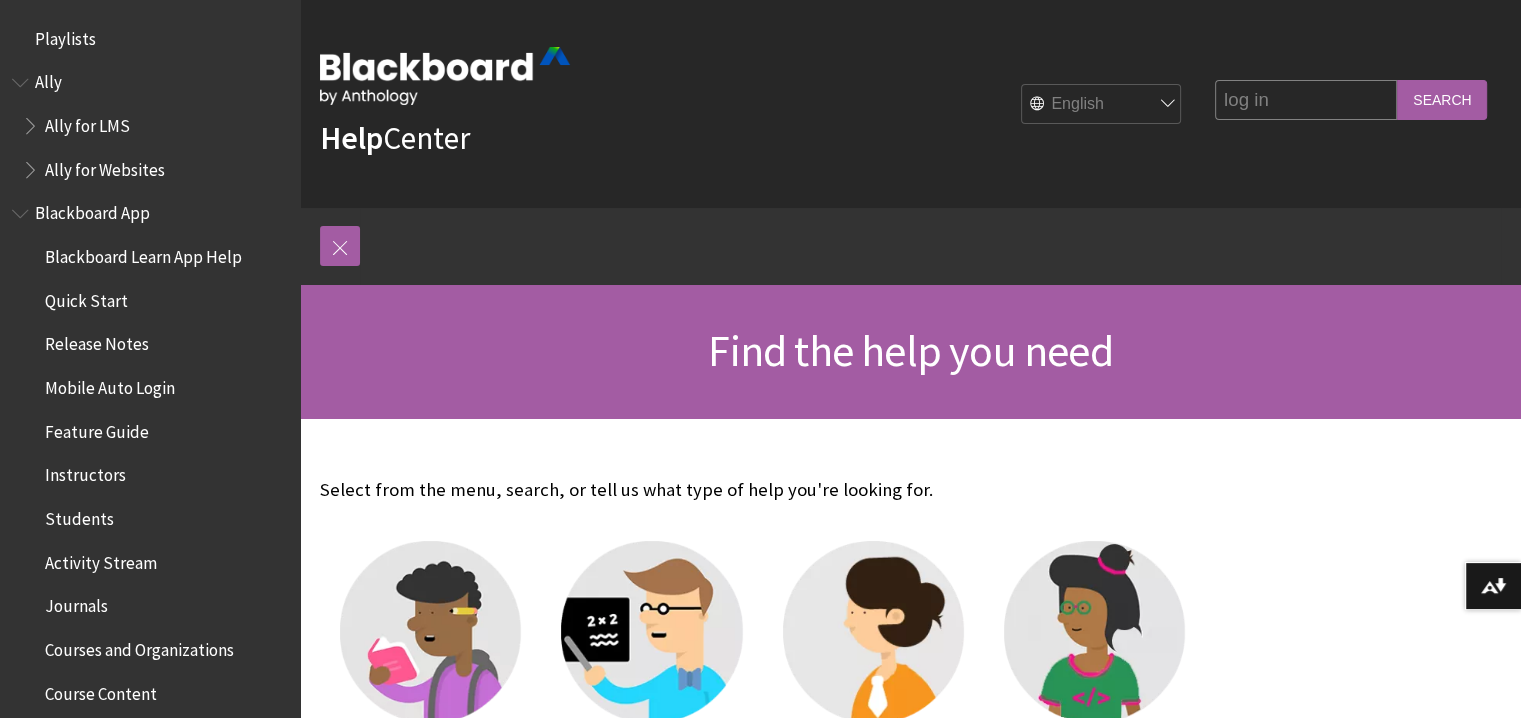 type on "log in" 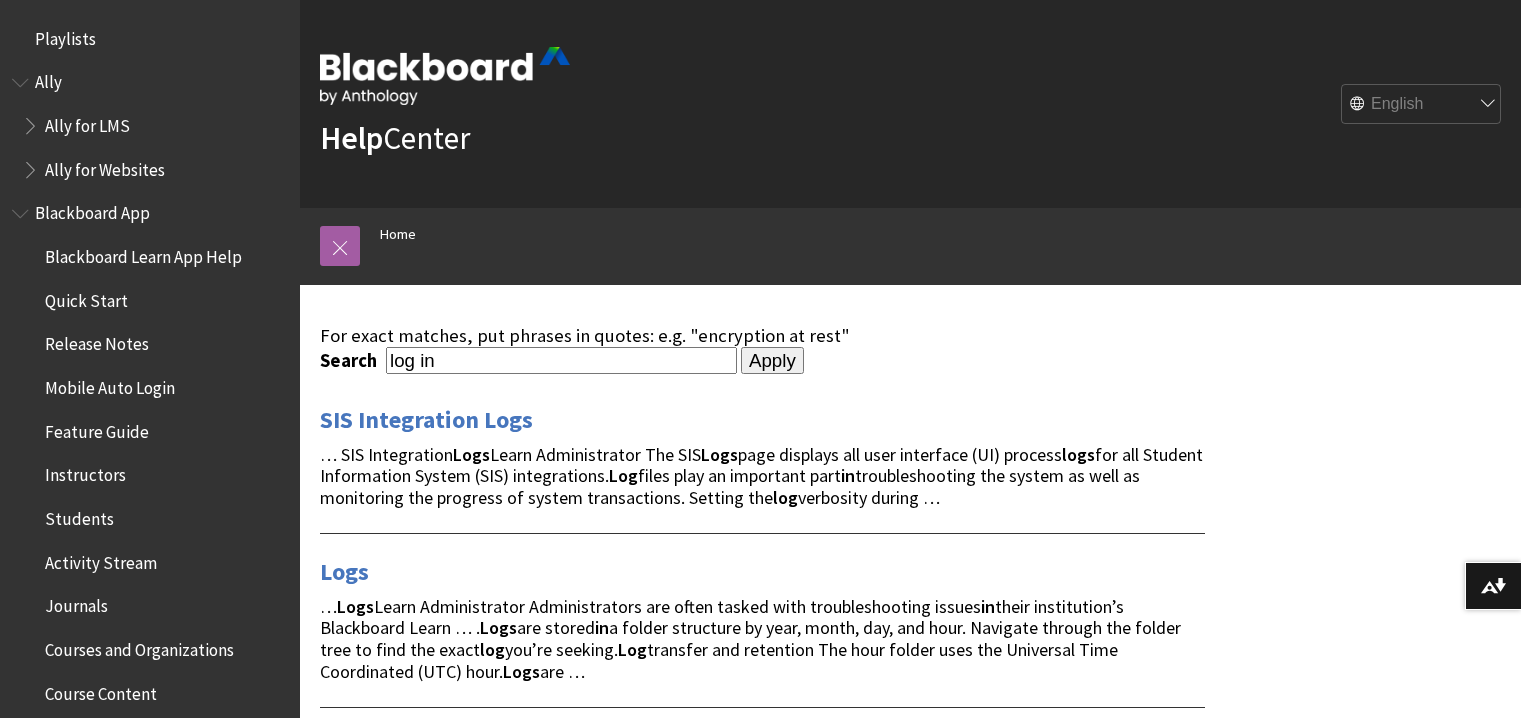 scroll, scrollTop: 0, scrollLeft: 0, axis: both 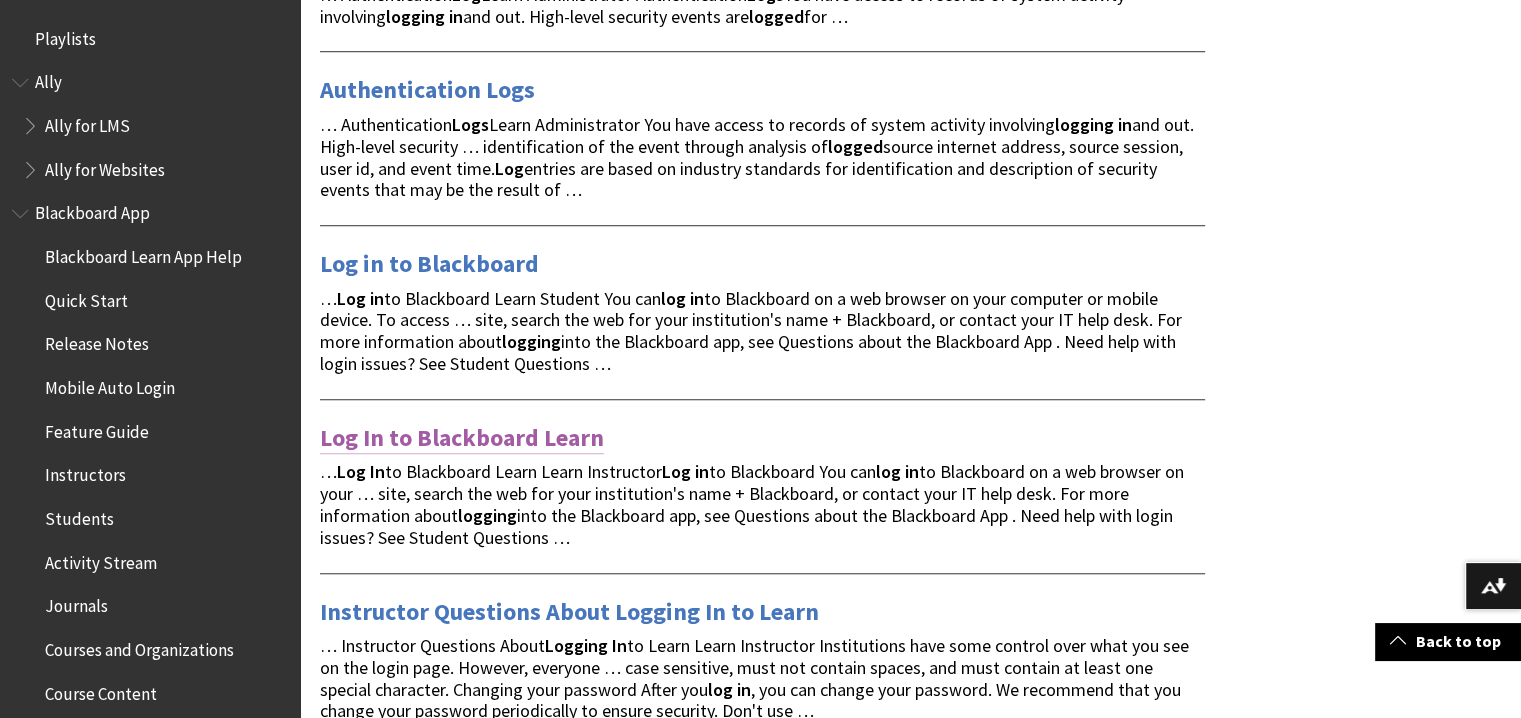 click on "Log In to Blackboard Learn" at bounding box center (462, 438) 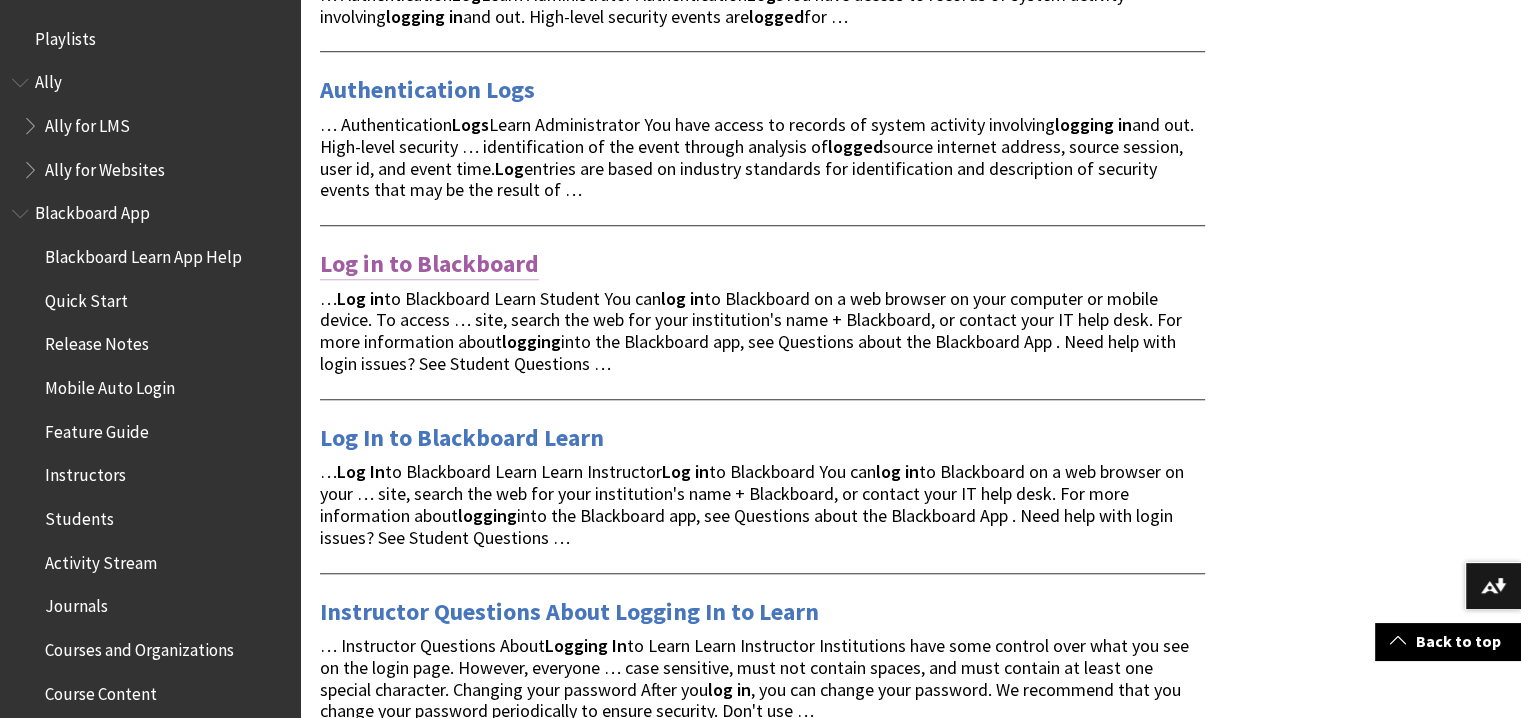 click on "Log in to Blackboard" at bounding box center [429, 264] 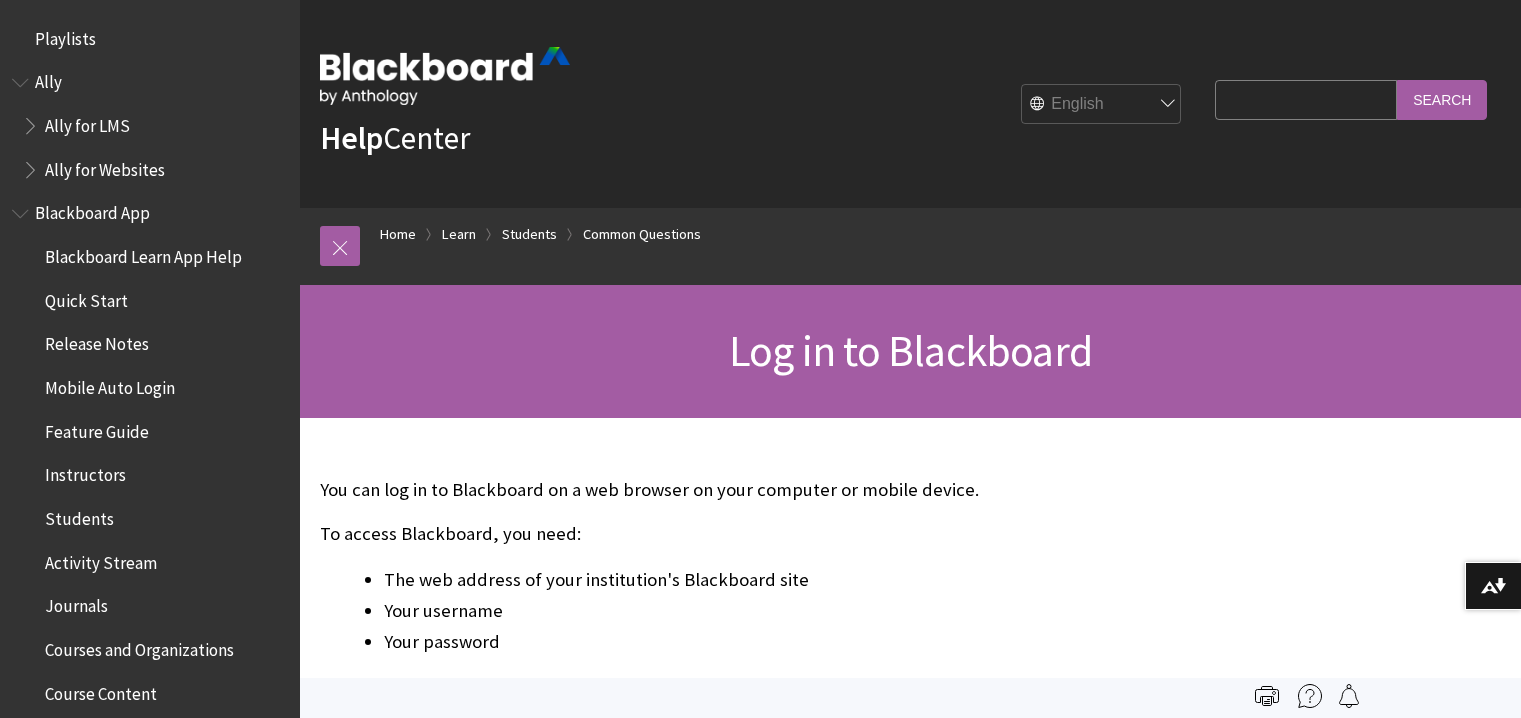 scroll, scrollTop: 0, scrollLeft: 0, axis: both 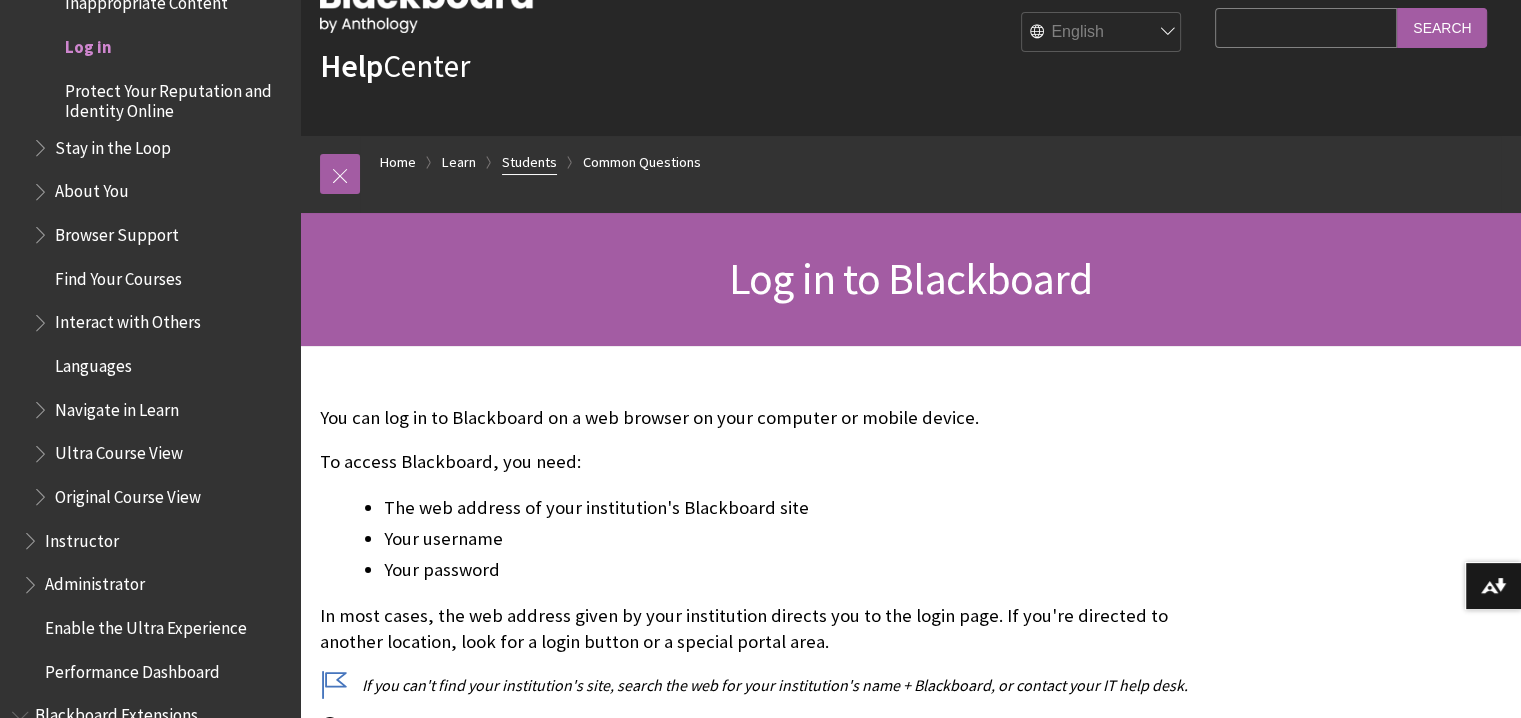 click on "Students" at bounding box center [529, 162] 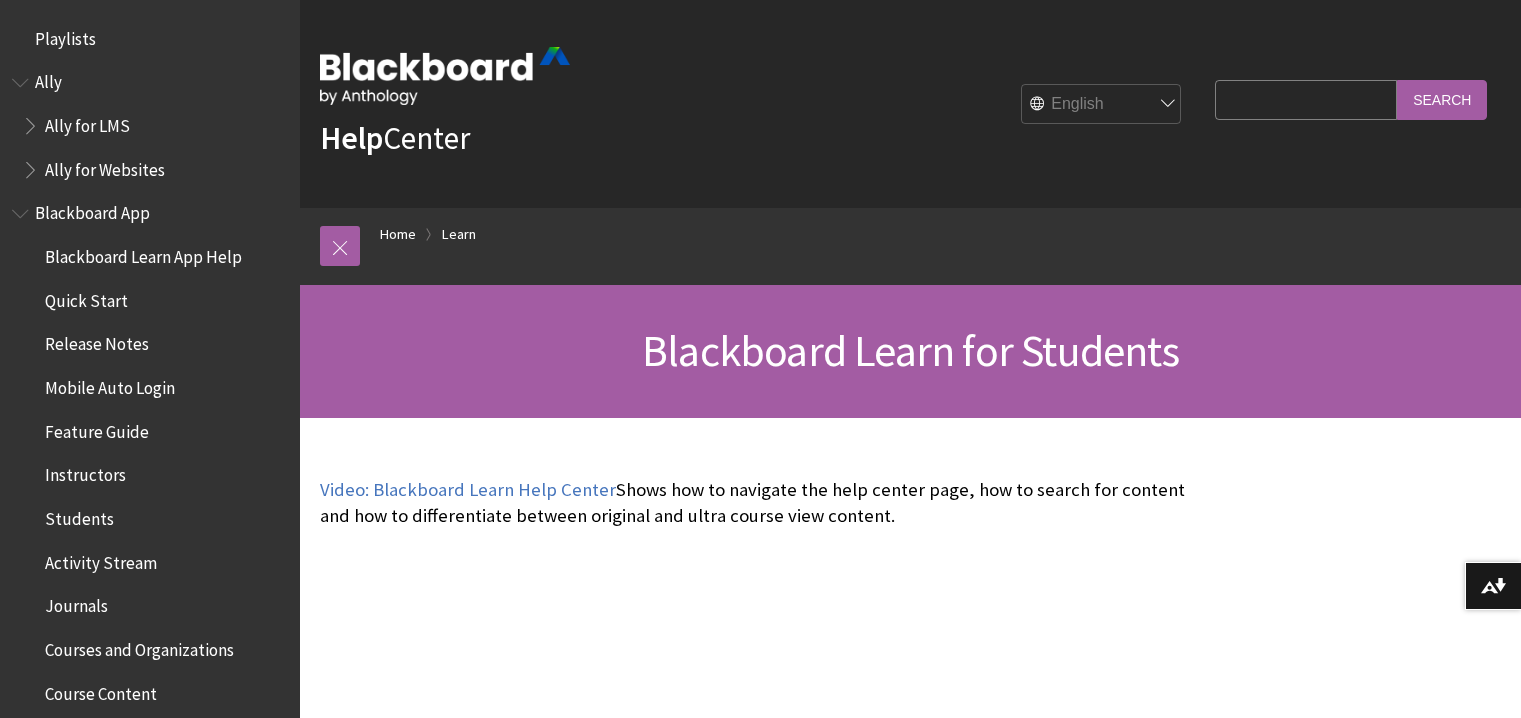 scroll, scrollTop: 1266, scrollLeft: 0, axis: vertical 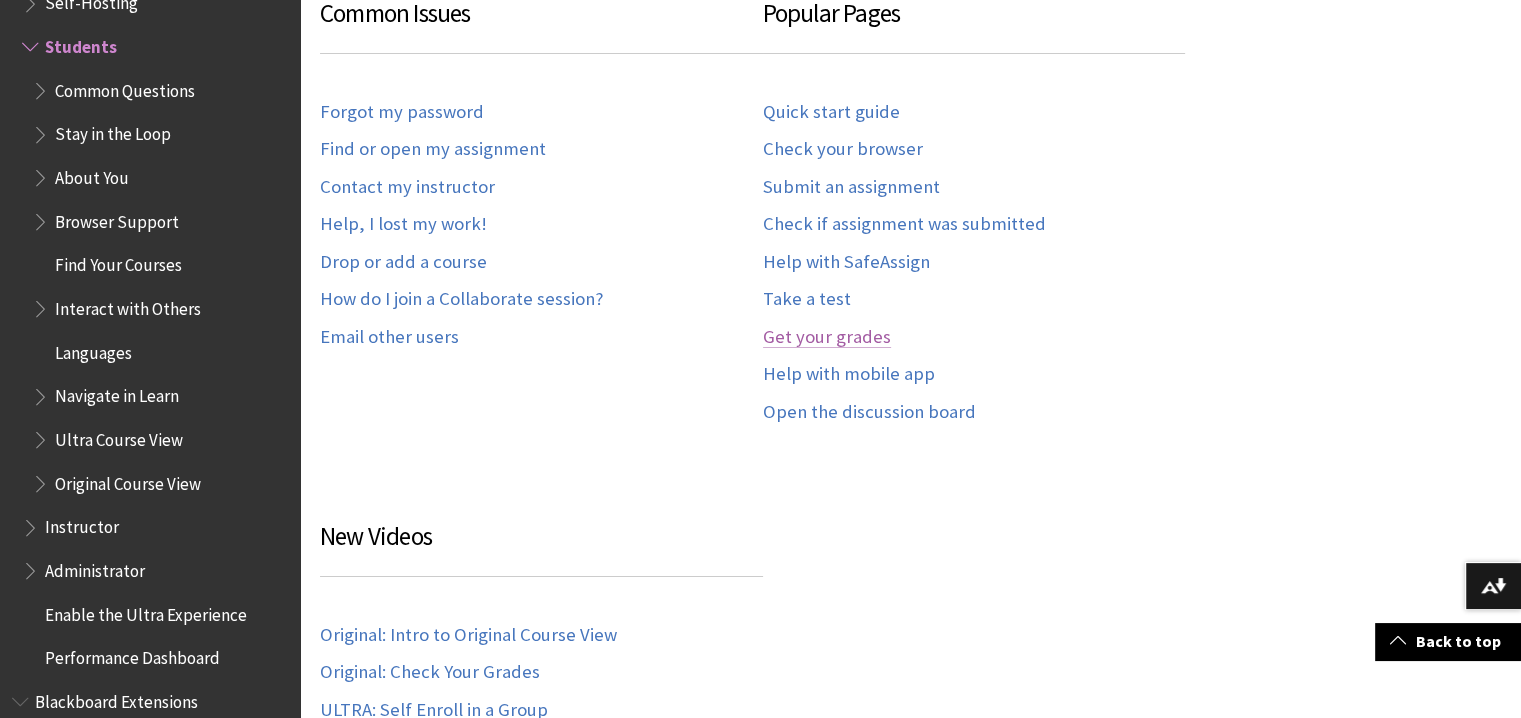 click on "Get your grades" at bounding box center (827, 337) 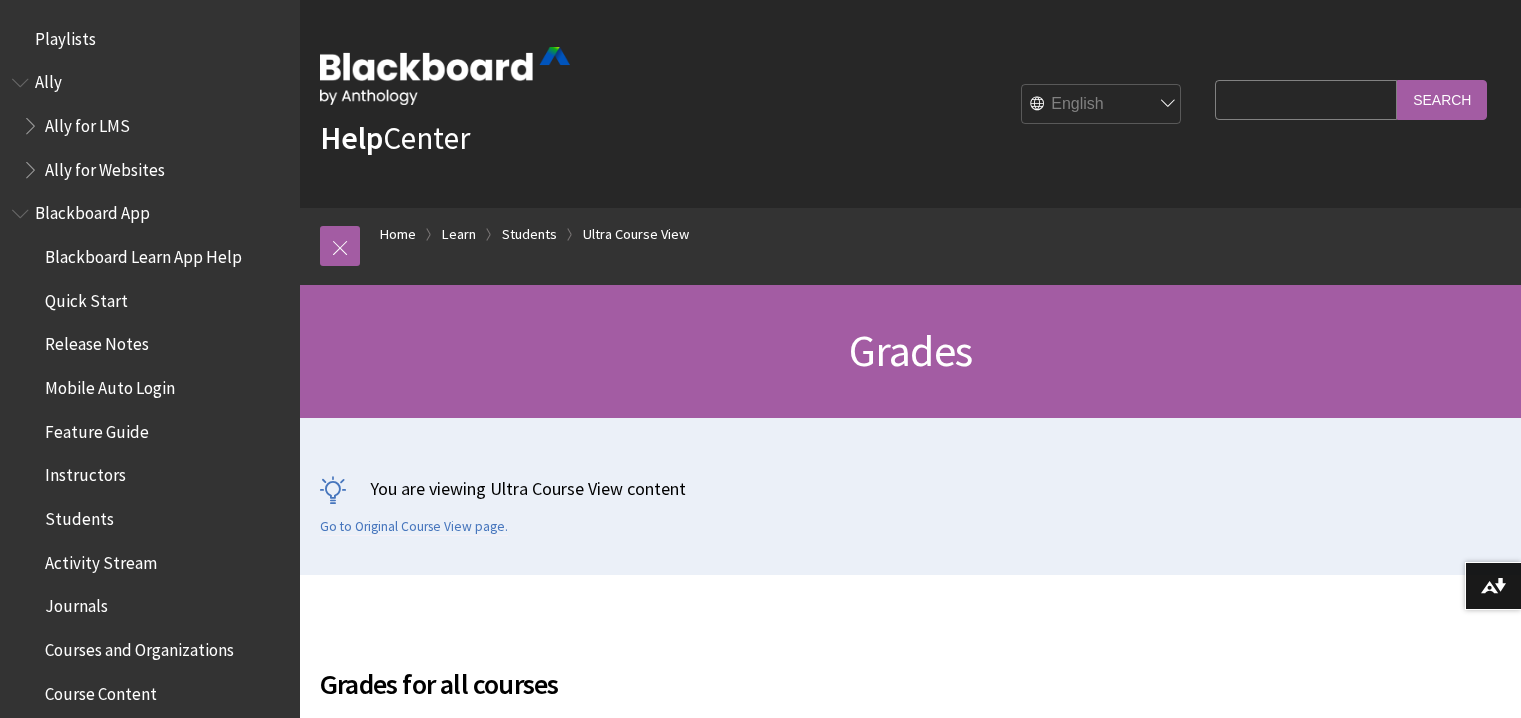 scroll, scrollTop: 332, scrollLeft: 0, axis: vertical 